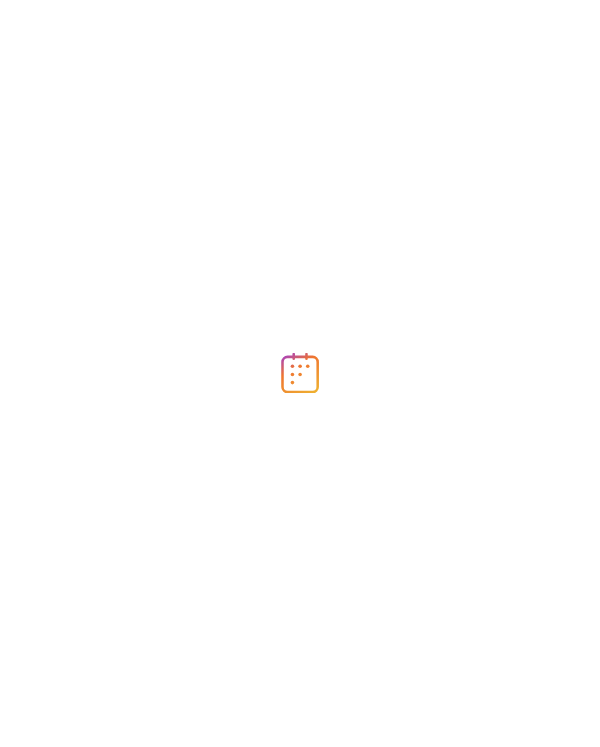 scroll, scrollTop: 0, scrollLeft: 0, axis: both 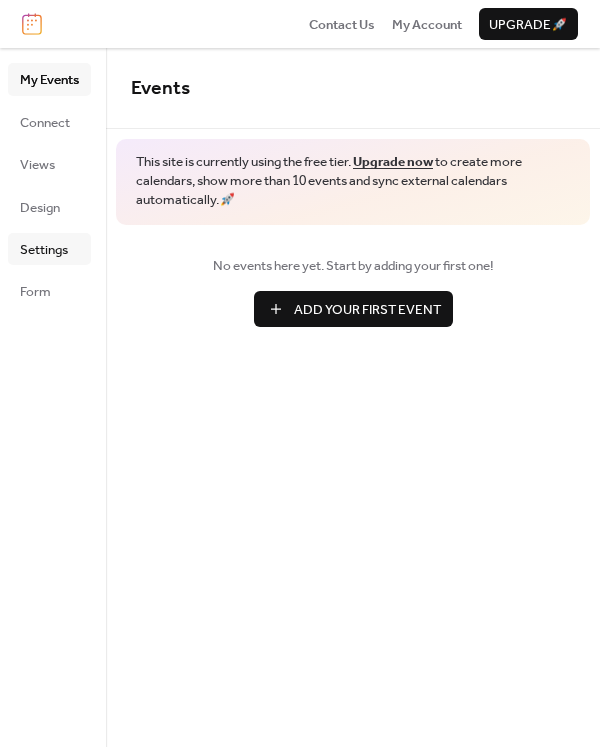 click on "Settings" at bounding box center (44, 250) 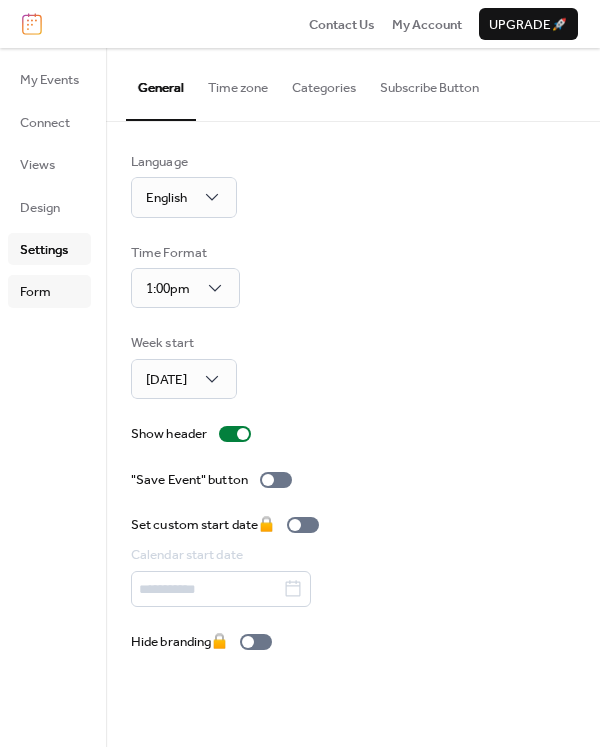 click on "Form" at bounding box center (35, 292) 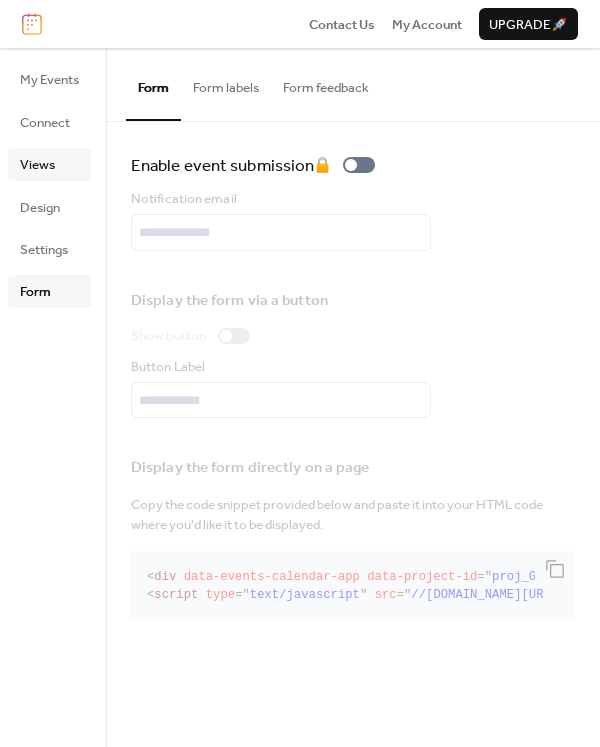 click on "Views" at bounding box center [37, 165] 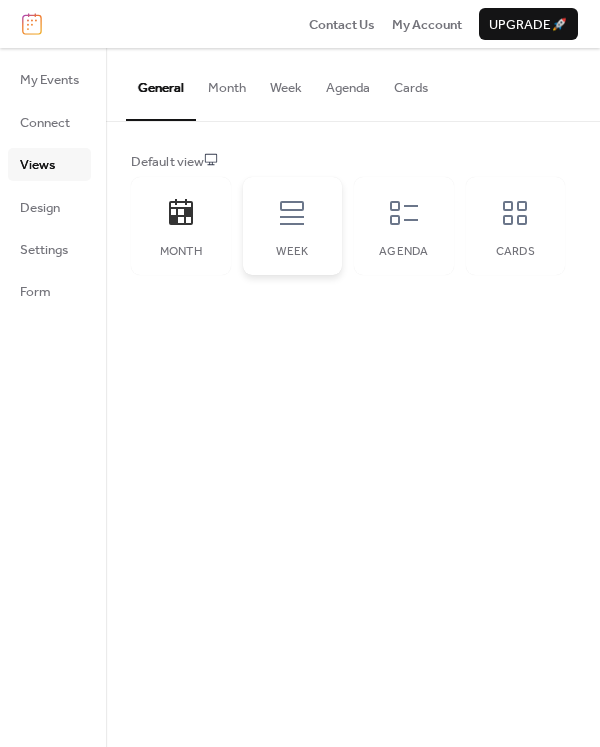 click 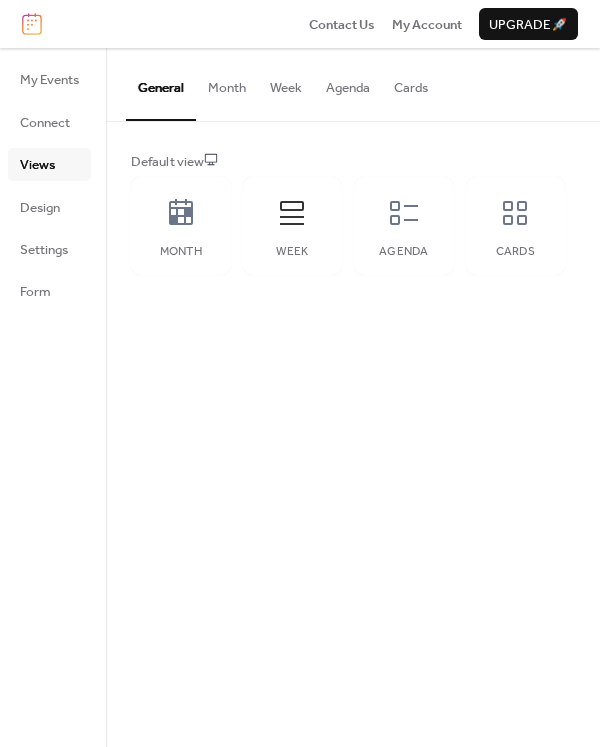 click on "Week" at bounding box center [286, 83] 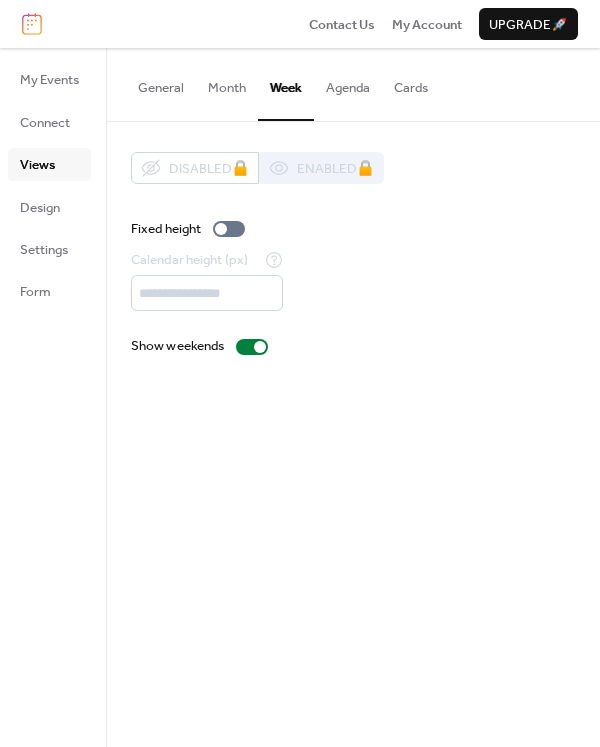 click on "Calendar height (px) ***" at bounding box center [353, 281] 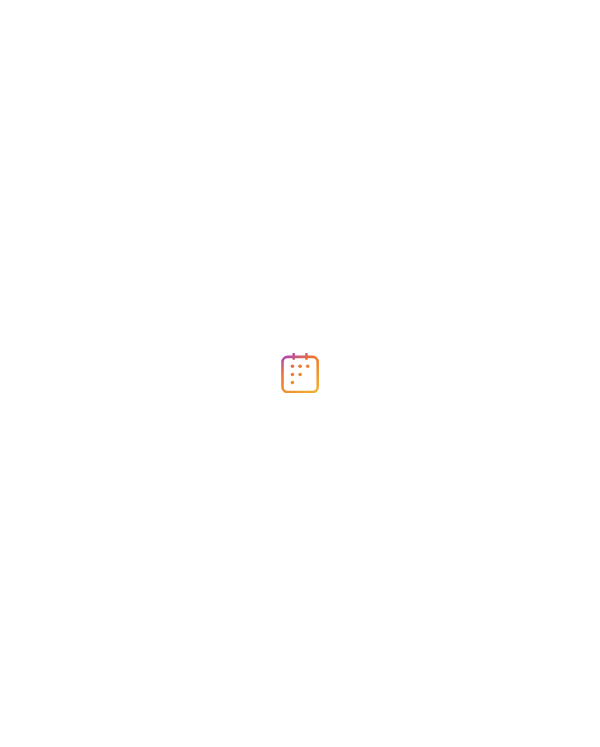 scroll, scrollTop: 0, scrollLeft: 0, axis: both 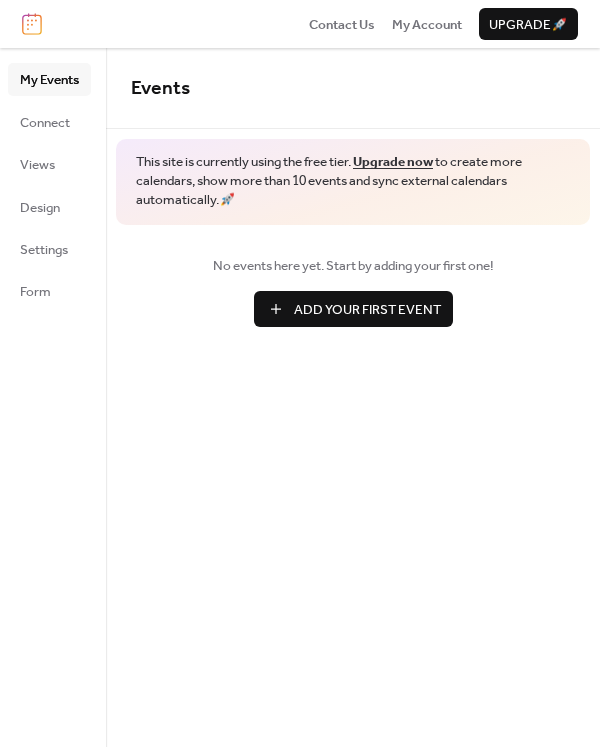 click on "Add Your First Event" at bounding box center (367, 310) 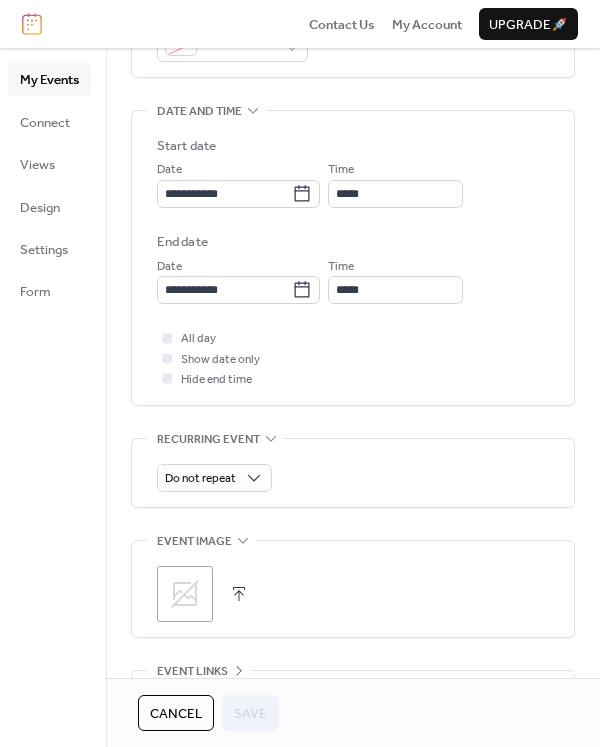 scroll, scrollTop: 568, scrollLeft: 0, axis: vertical 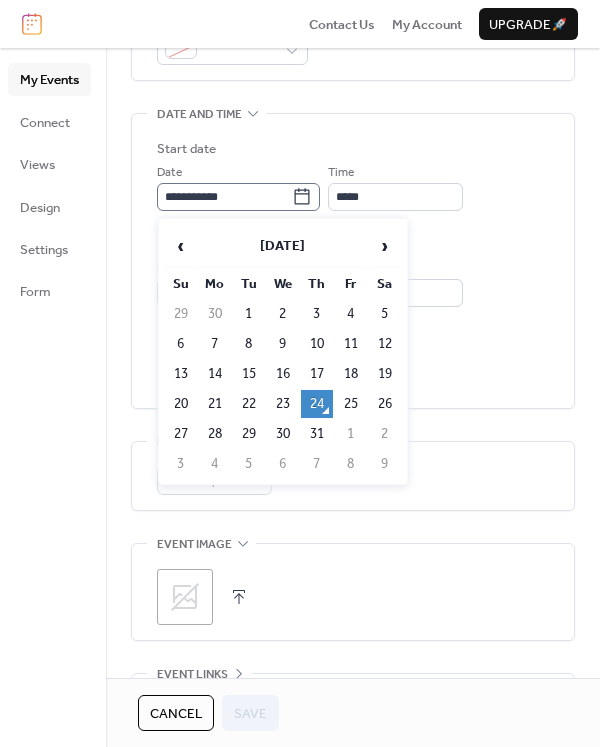 click 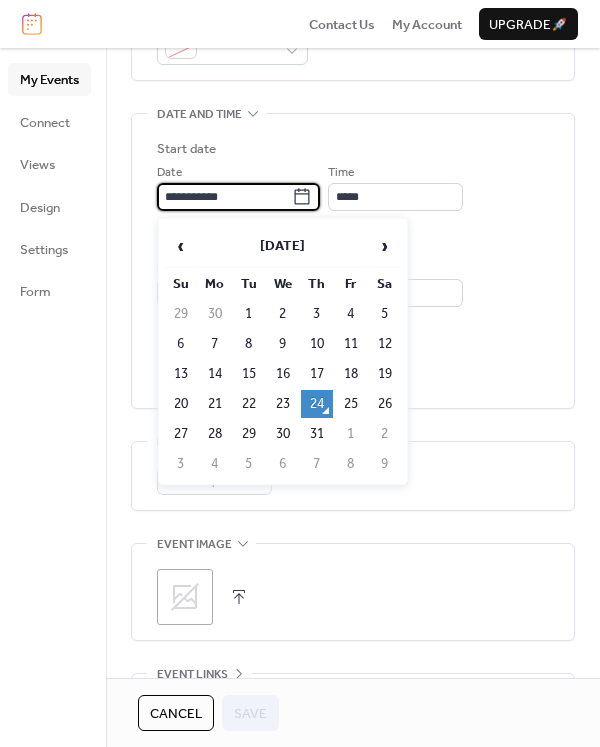 click on "24" at bounding box center (317, 404) 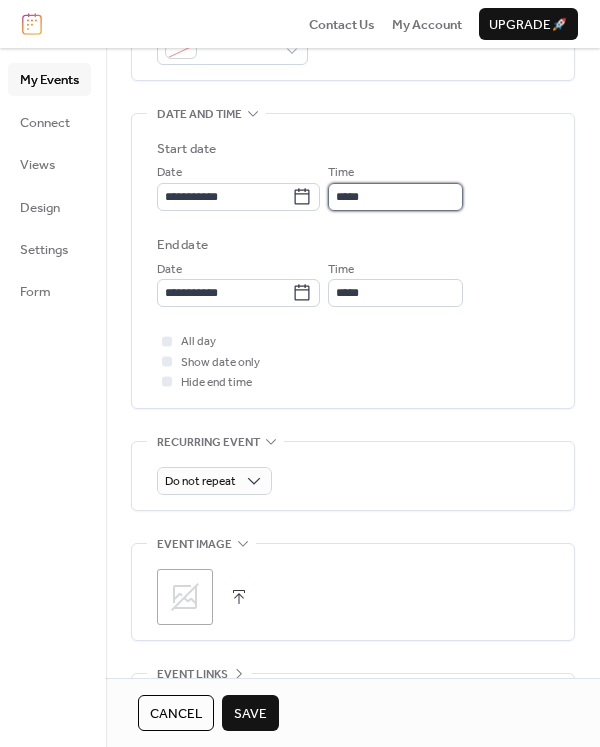 click on "*****" at bounding box center (395, 197) 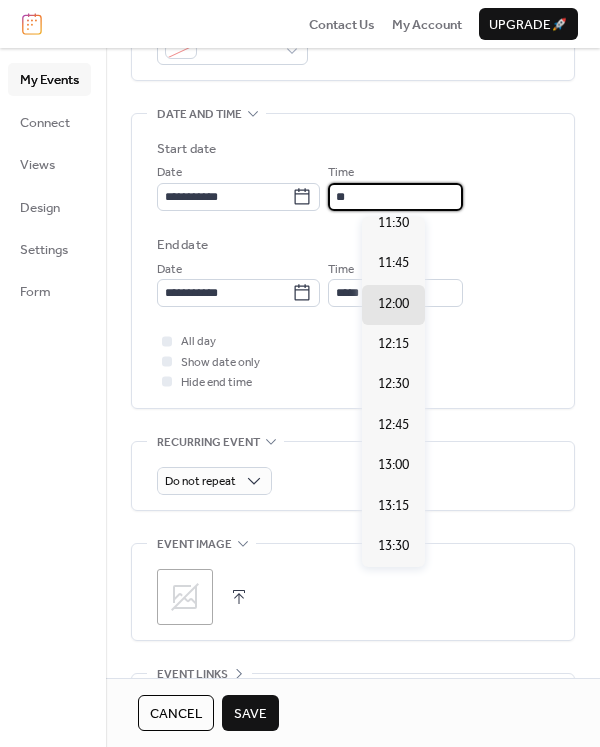 type on "*" 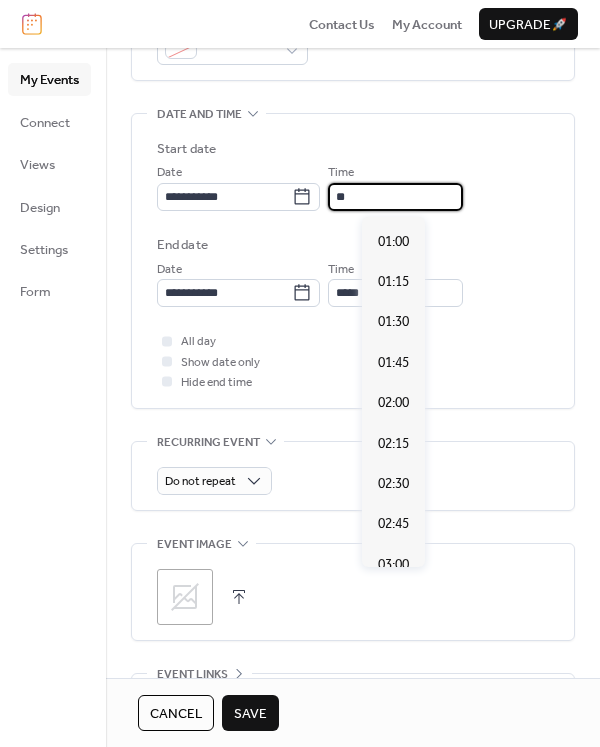 scroll, scrollTop: 2808, scrollLeft: 0, axis: vertical 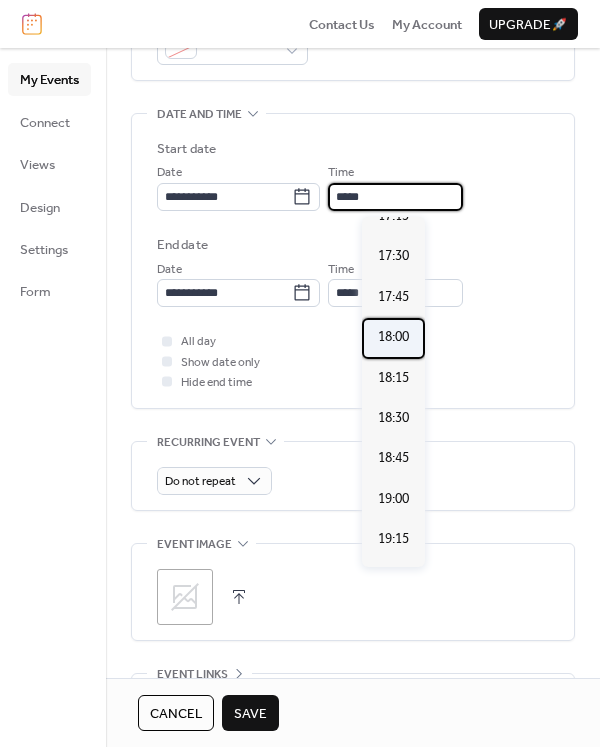 click on "18:00" at bounding box center [393, 337] 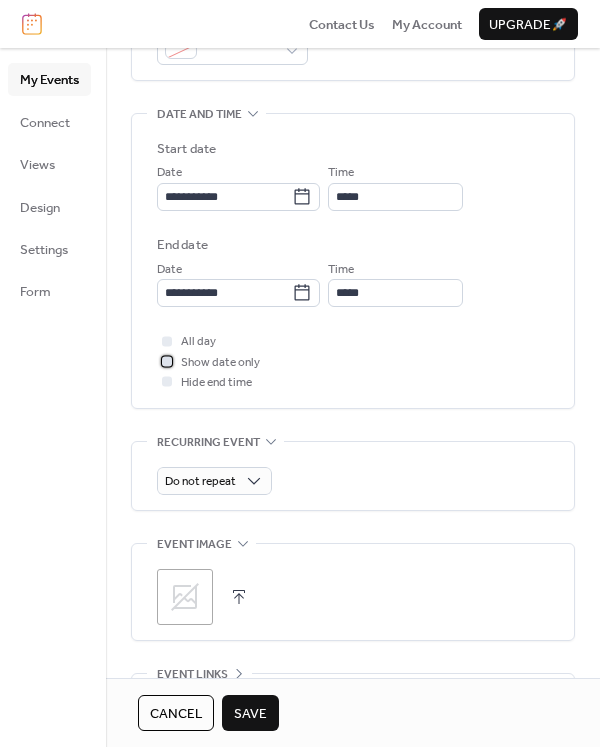 click at bounding box center [167, 361] 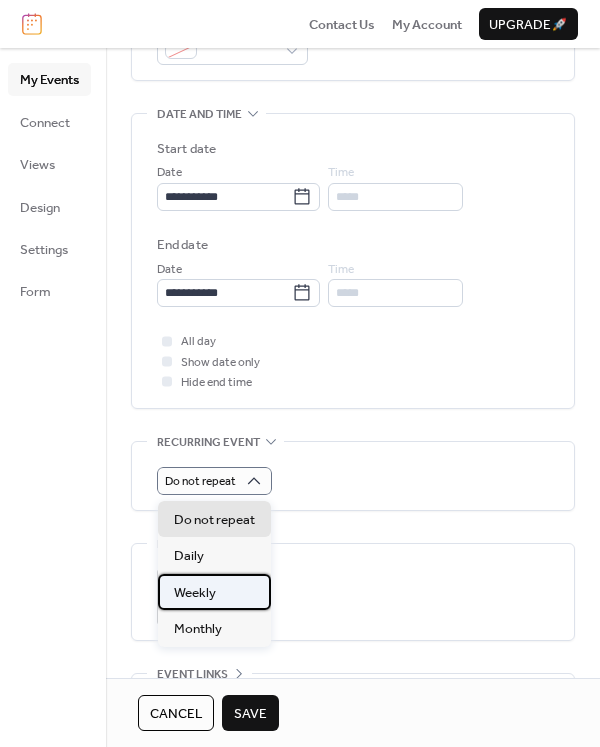 click on "Weekly" at bounding box center (195, 593) 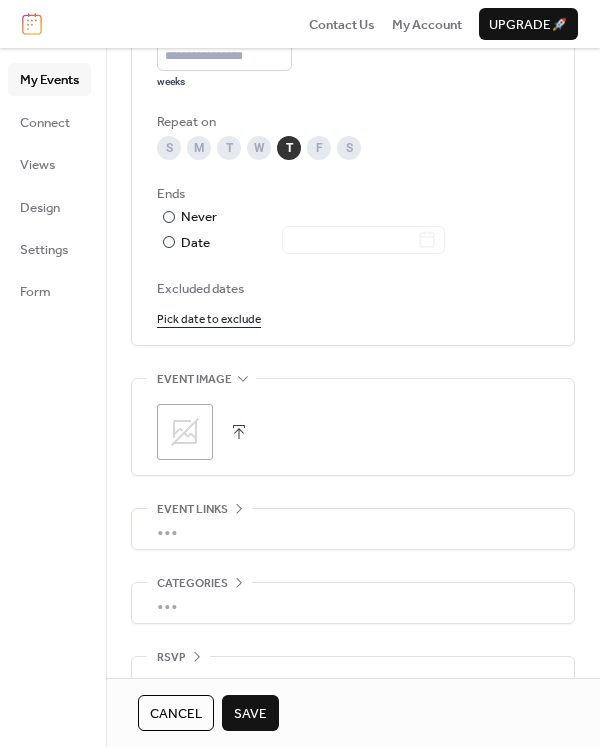 scroll, scrollTop: 1095, scrollLeft: 0, axis: vertical 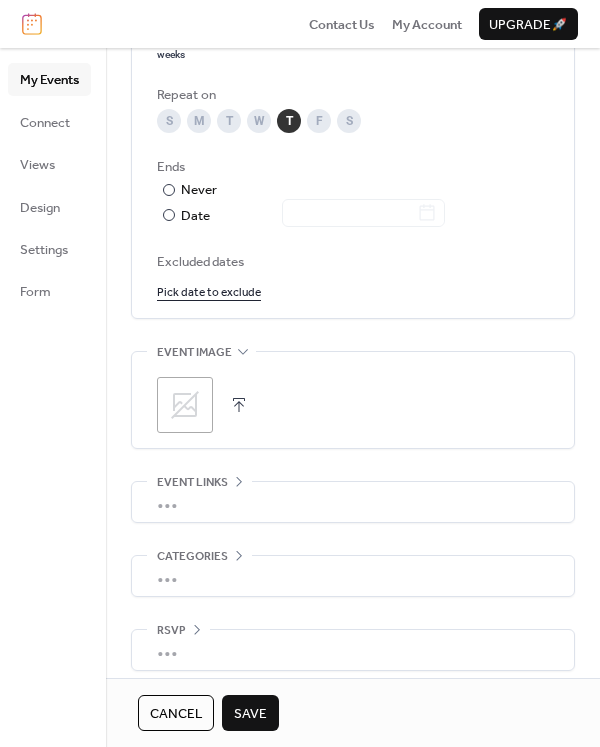 click on "•••" at bounding box center (353, 576) 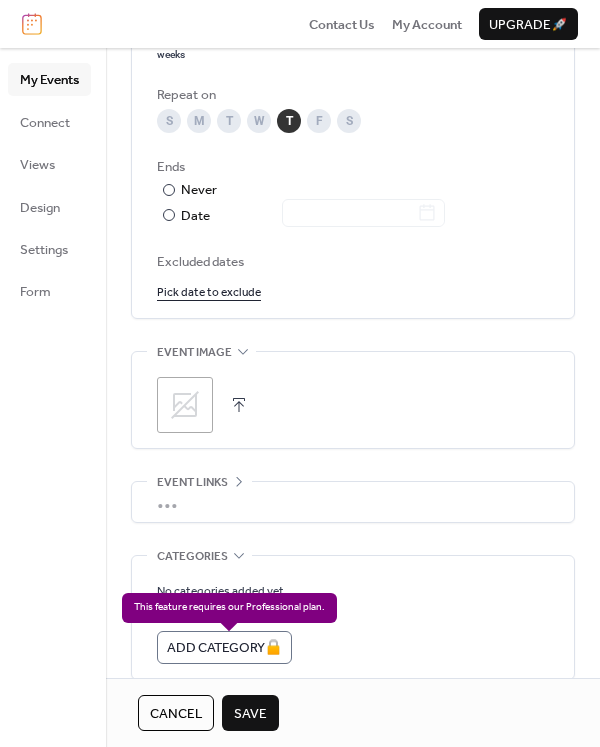 click on "Add Category  🔒" at bounding box center [224, 647] 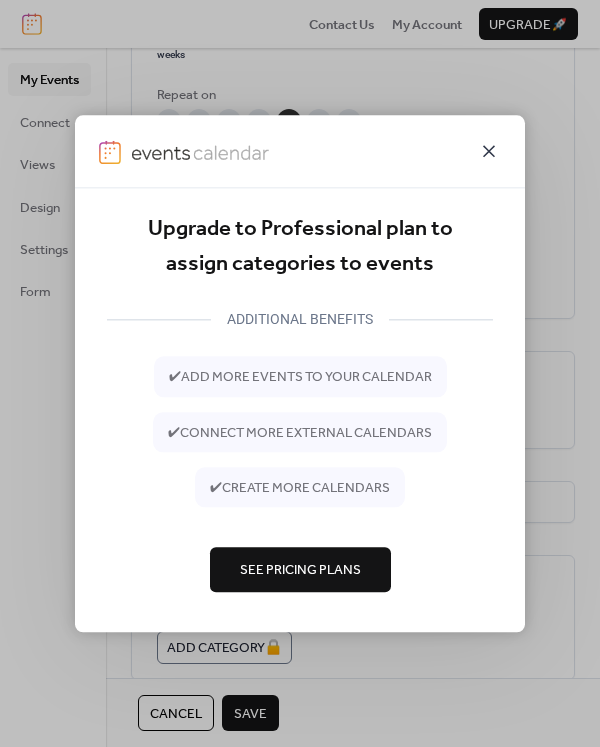 click 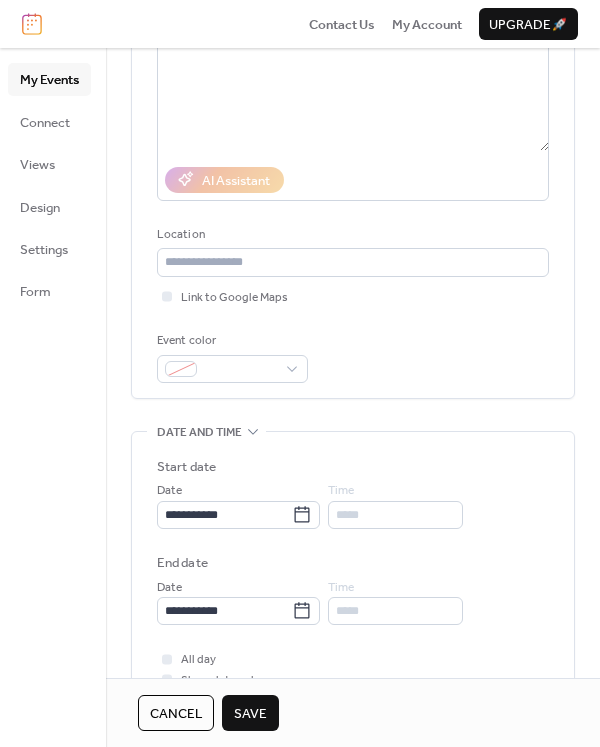scroll, scrollTop: 222, scrollLeft: 0, axis: vertical 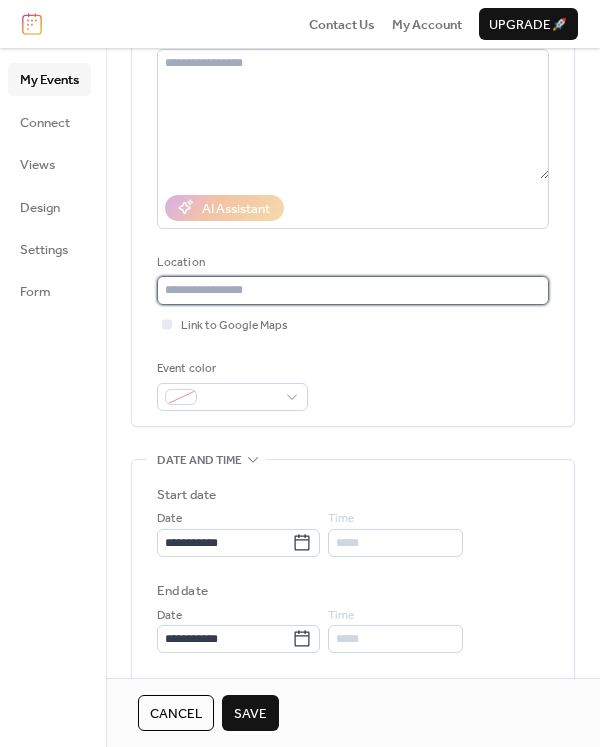 click at bounding box center [353, 290] 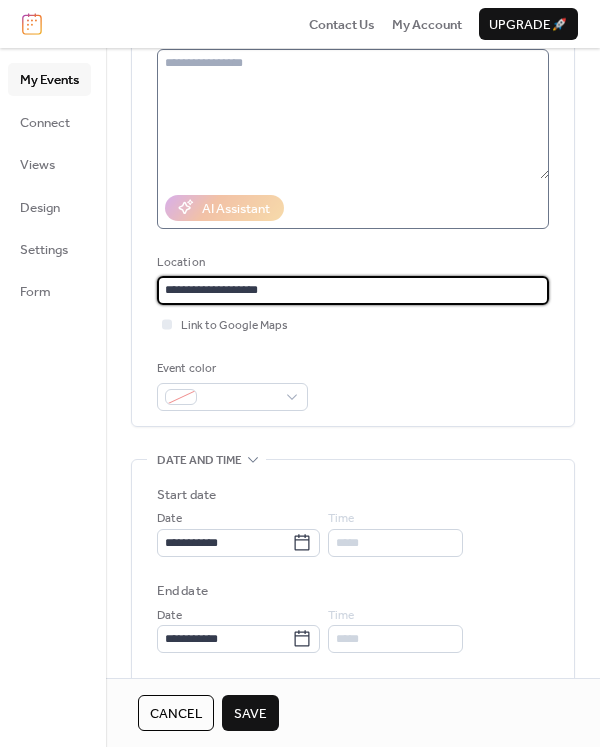 type on "**********" 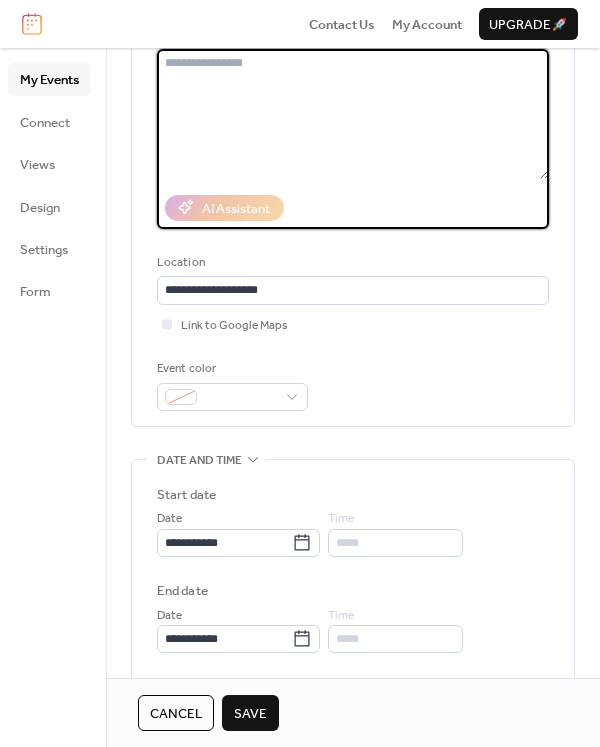 click at bounding box center [353, 114] 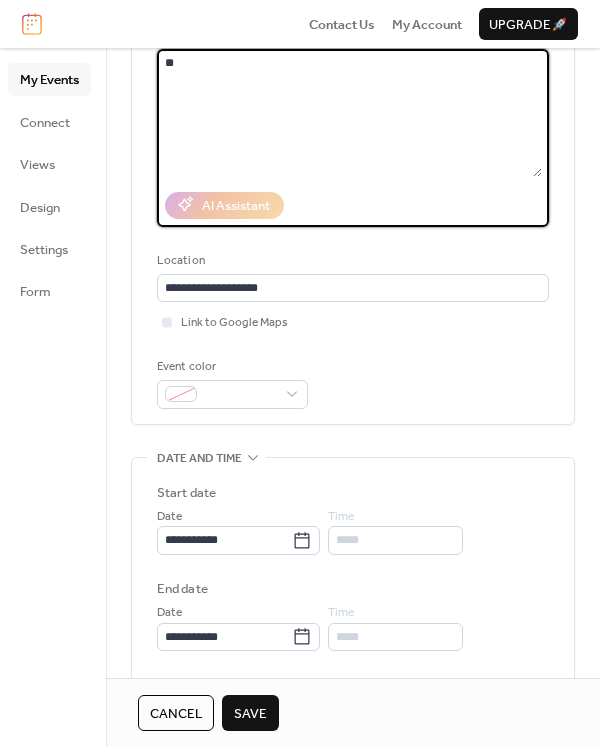 type on "*" 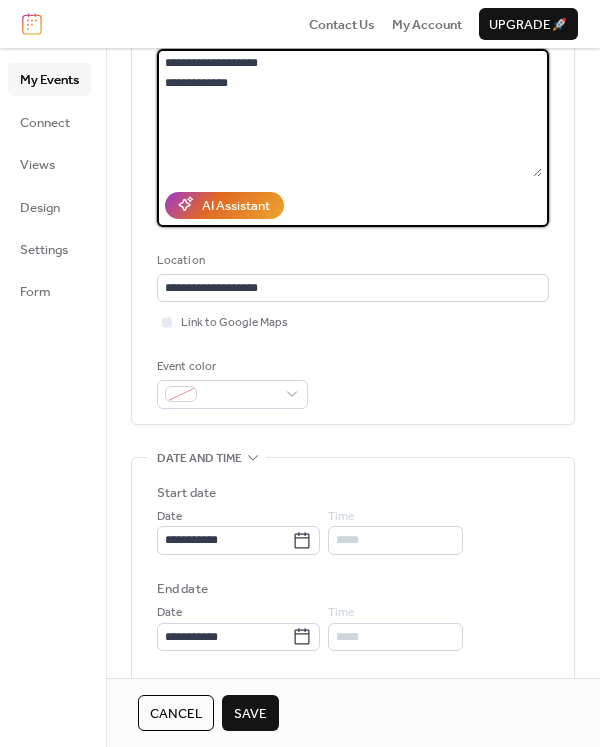 type on "**********" 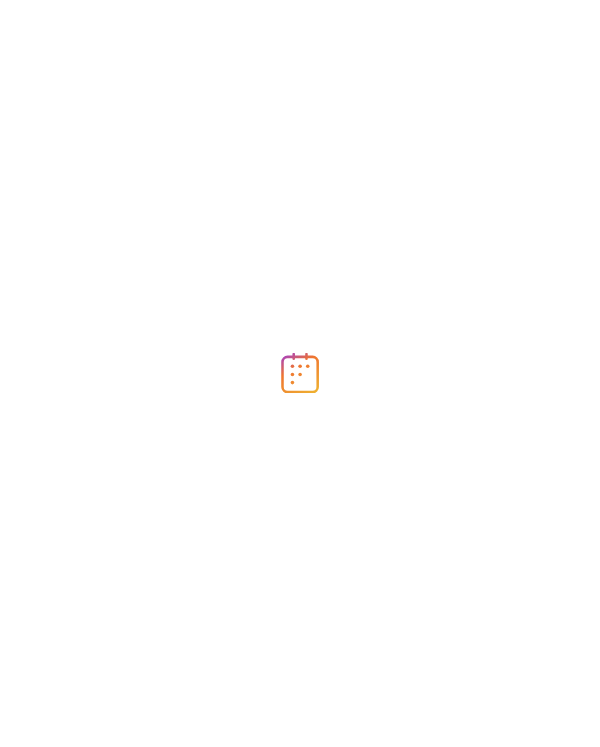 scroll, scrollTop: 0, scrollLeft: 0, axis: both 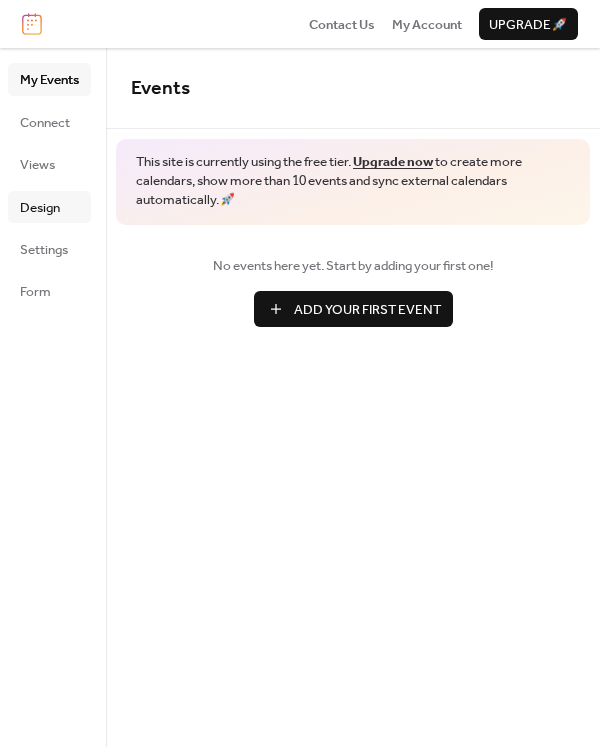 click on "Design" at bounding box center (40, 208) 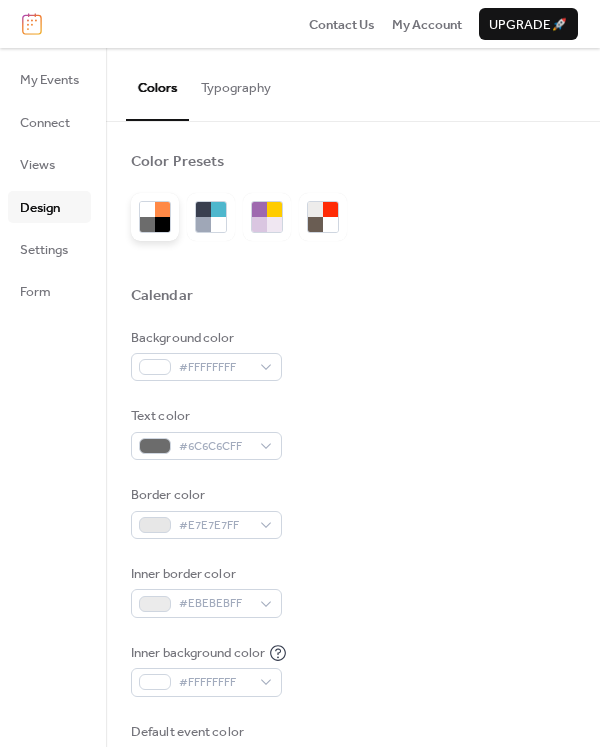 scroll, scrollTop: 0, scrollLeft: 0, axis: both 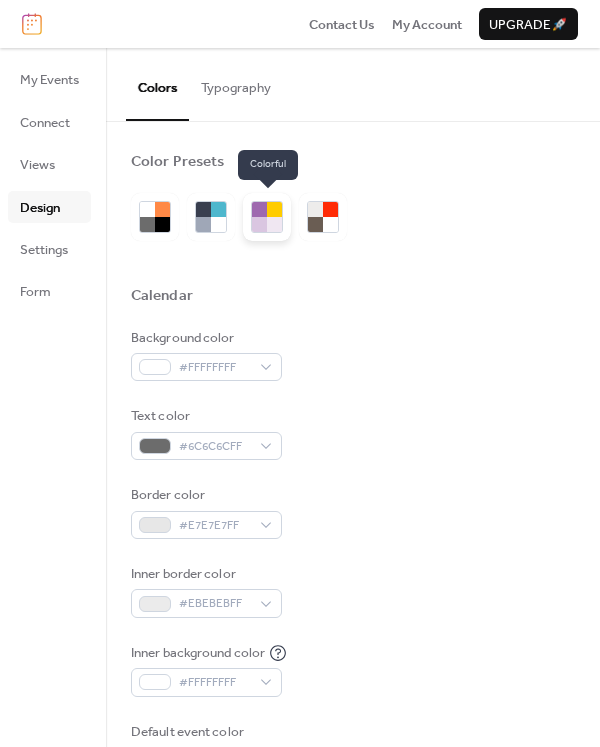 click at bounding box center (274, 224) 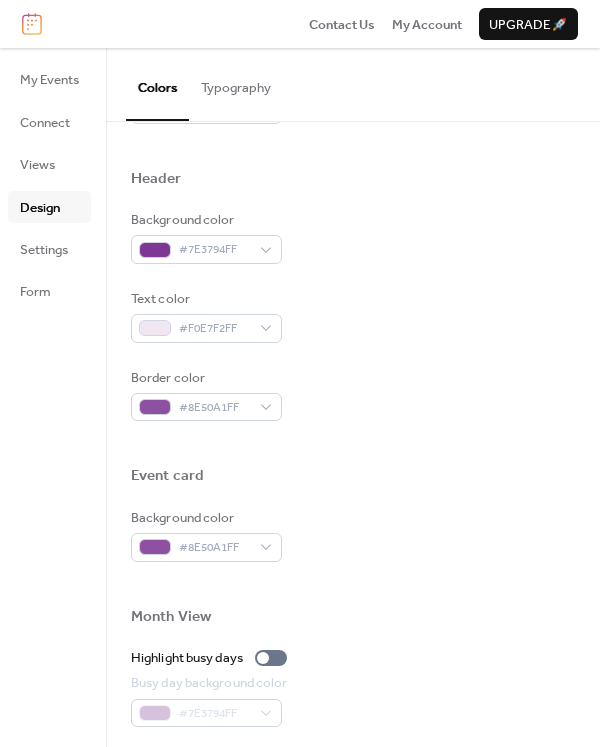 scroll, scrollTop: 651, scrollLeft: 0, axis: vertical 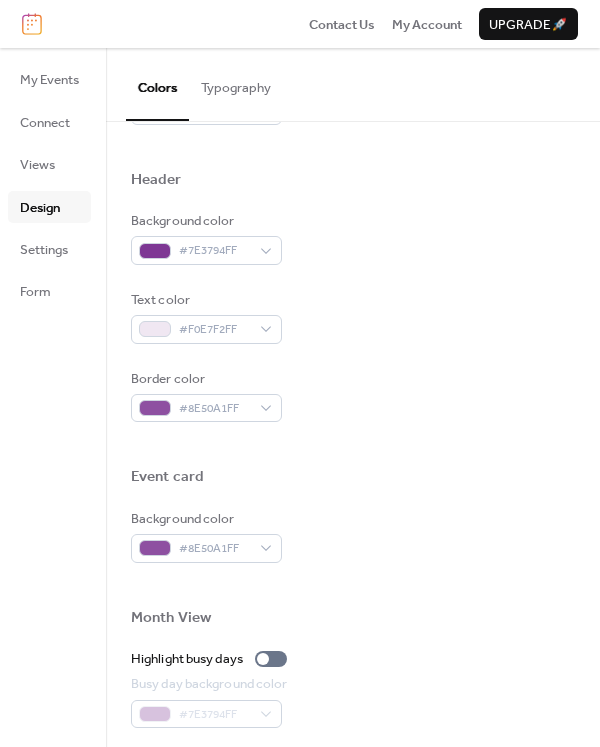 click on "Colors Typography" at bounding box center [353, 84] 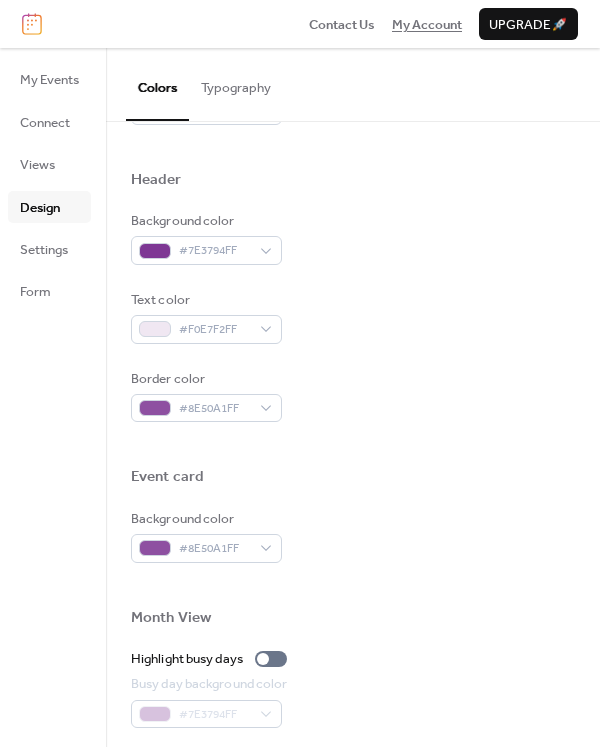 click on "My Account" at bounding box center (427, 25) 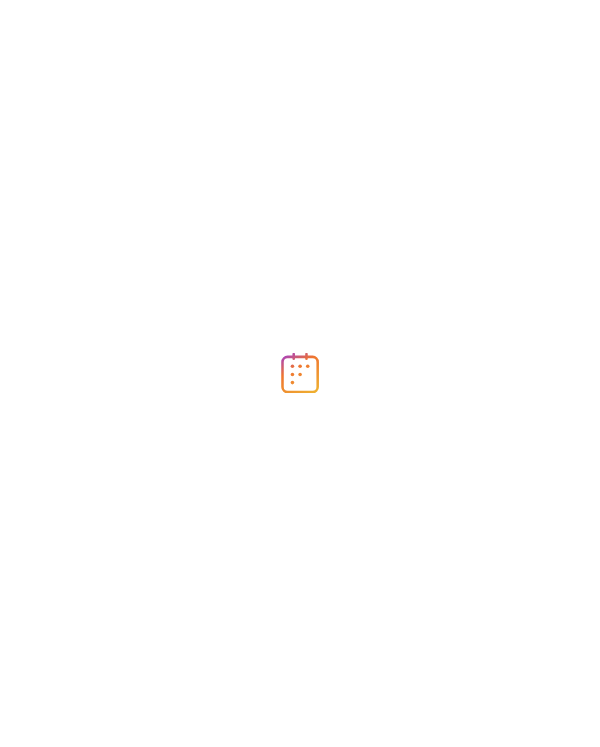 scroll, scrollTop: 0, scrollLeft: 0, axis: both 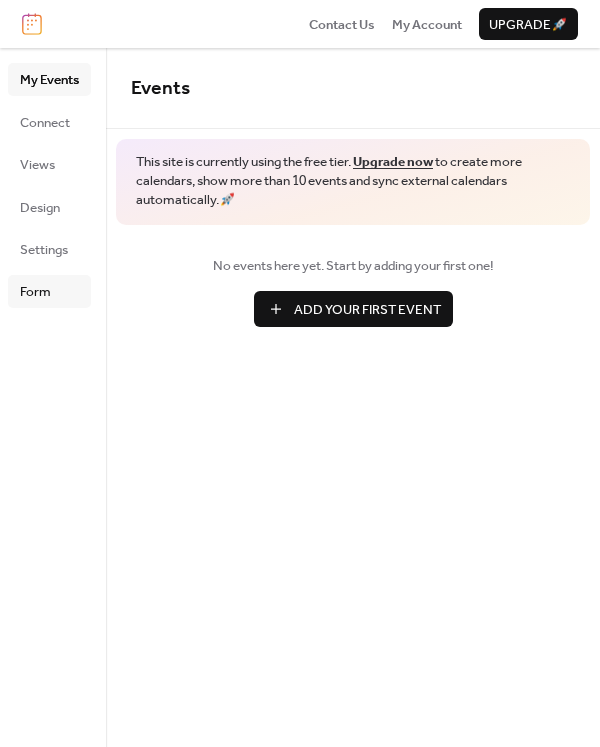 click on "Form" at bounding box center (35, 292) 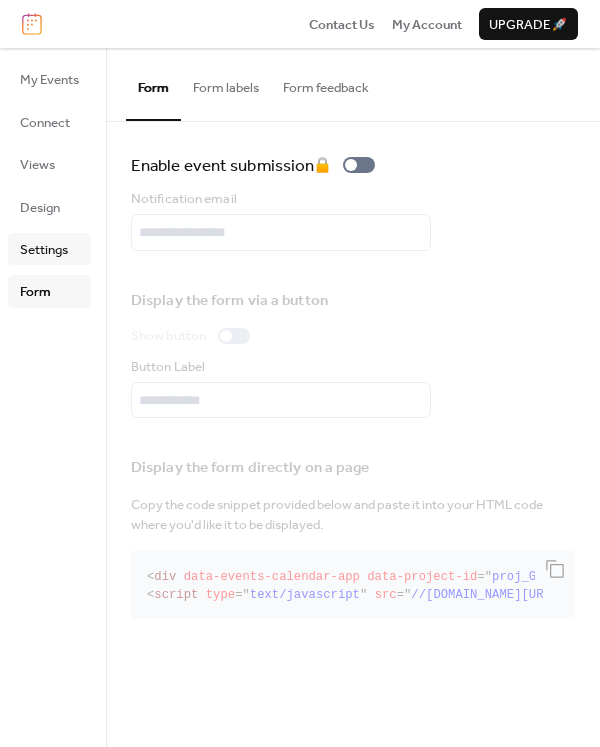 click on "Settings" at bounding box center (44, 250) 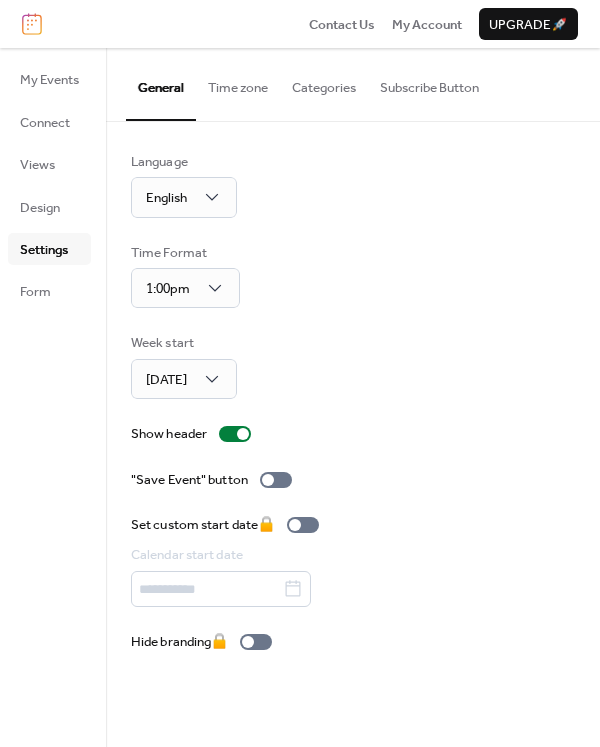 click on "Categories" at bounding box center [324, 83] 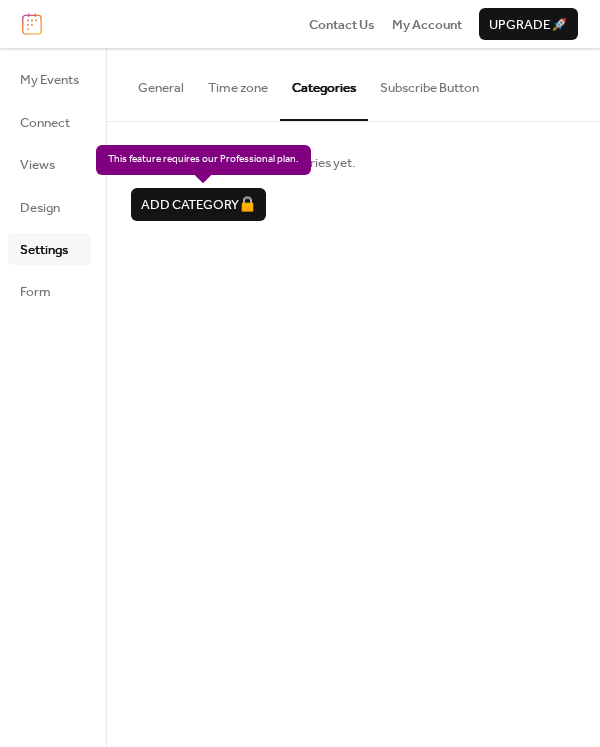 click on "Add category  🔒" at bounding box center [198, 204] 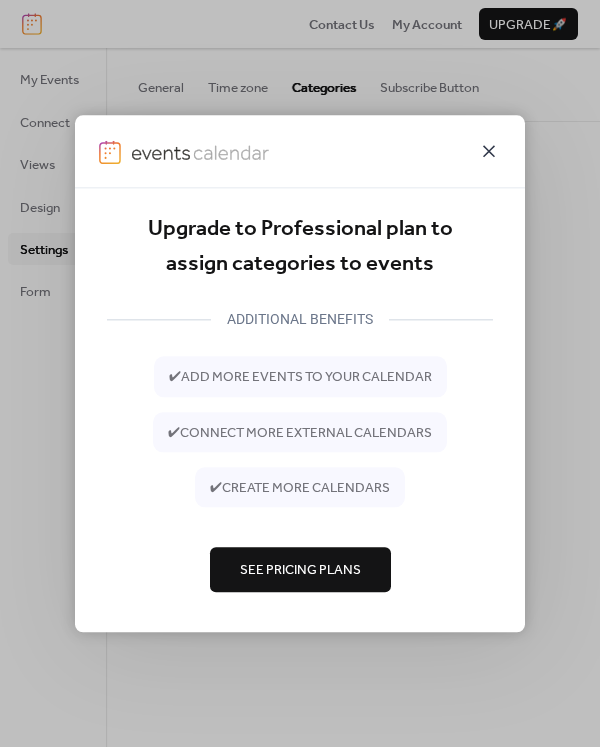 click 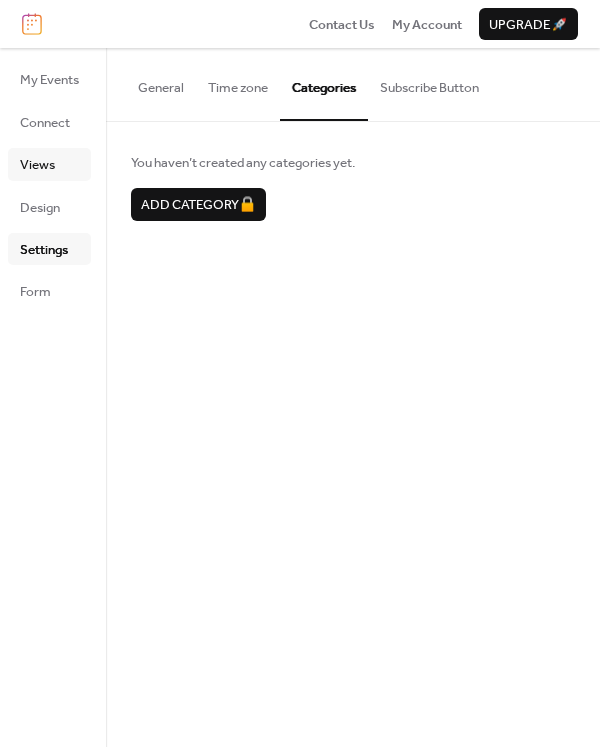 click on "Views" at bounding box center [37, 165] 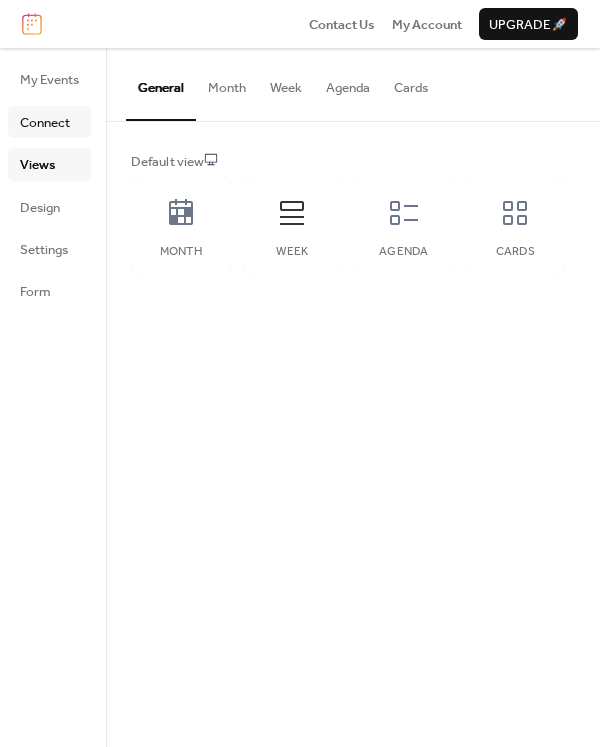click on "Connect" at bounding box center (45, 123) 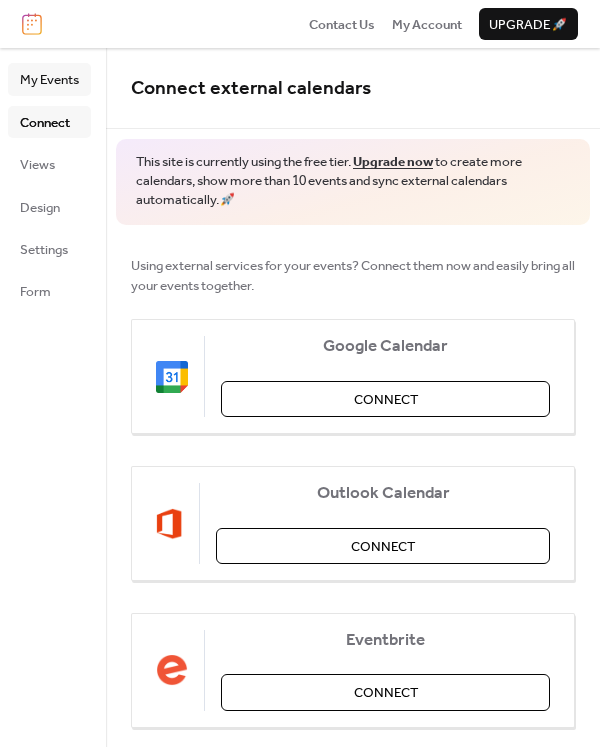 click on "My Events" at bounding box center [49, 80] 